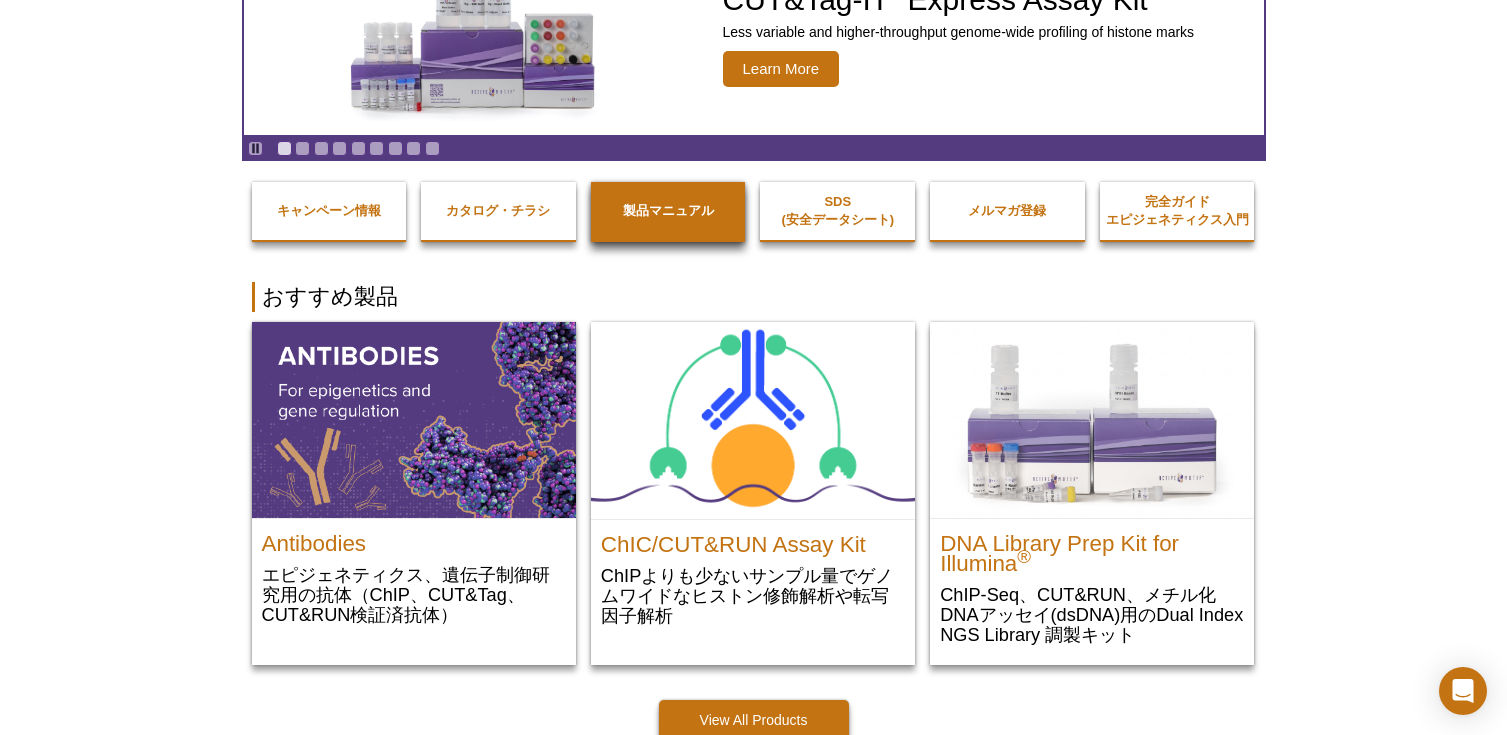 scroll, scrollTop: 0, scrollLeft: 0, axis: both 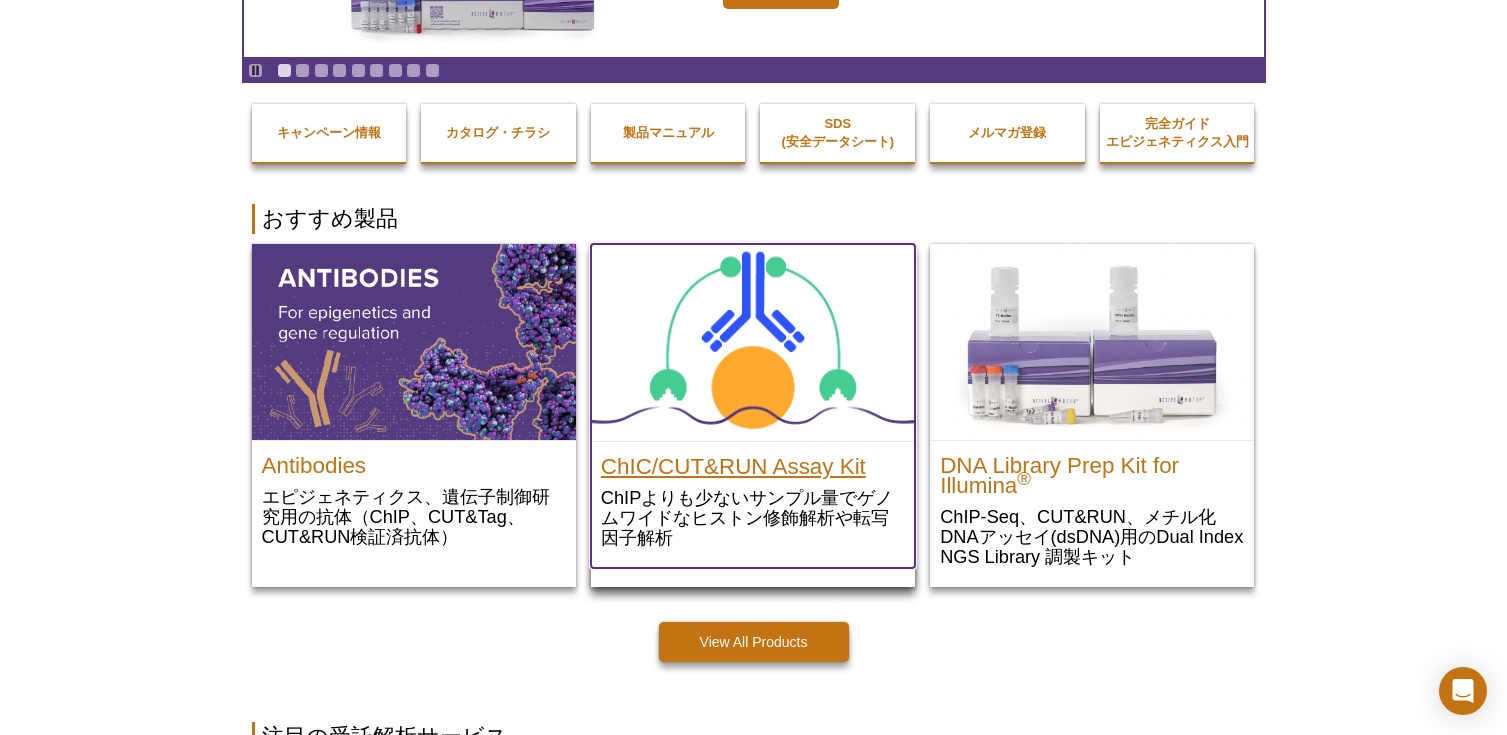 click on "ChIC/CUT&RUN Assay Kit" at bounding box center [753, 462] 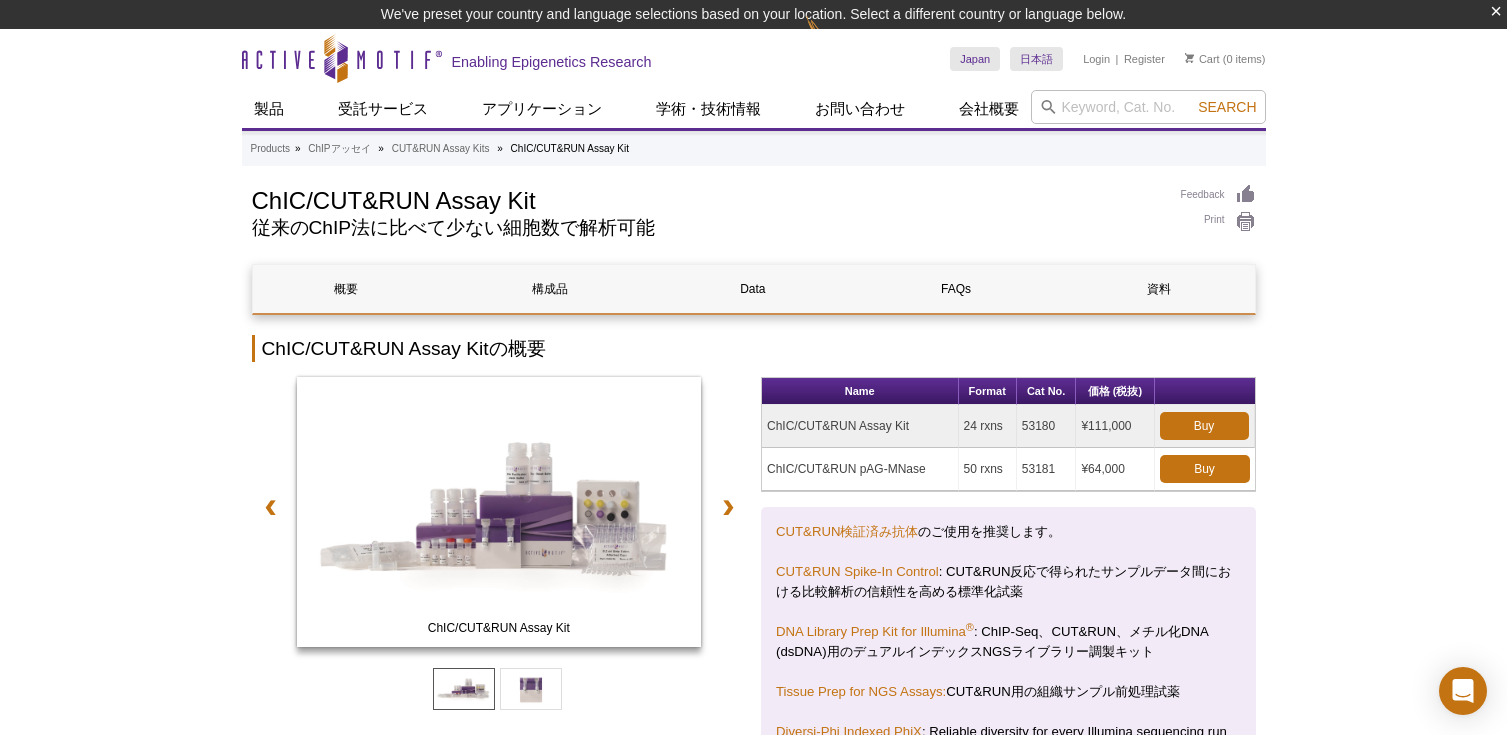 scroll, scrollTop: 0, scrollLeft: 0, axis: both 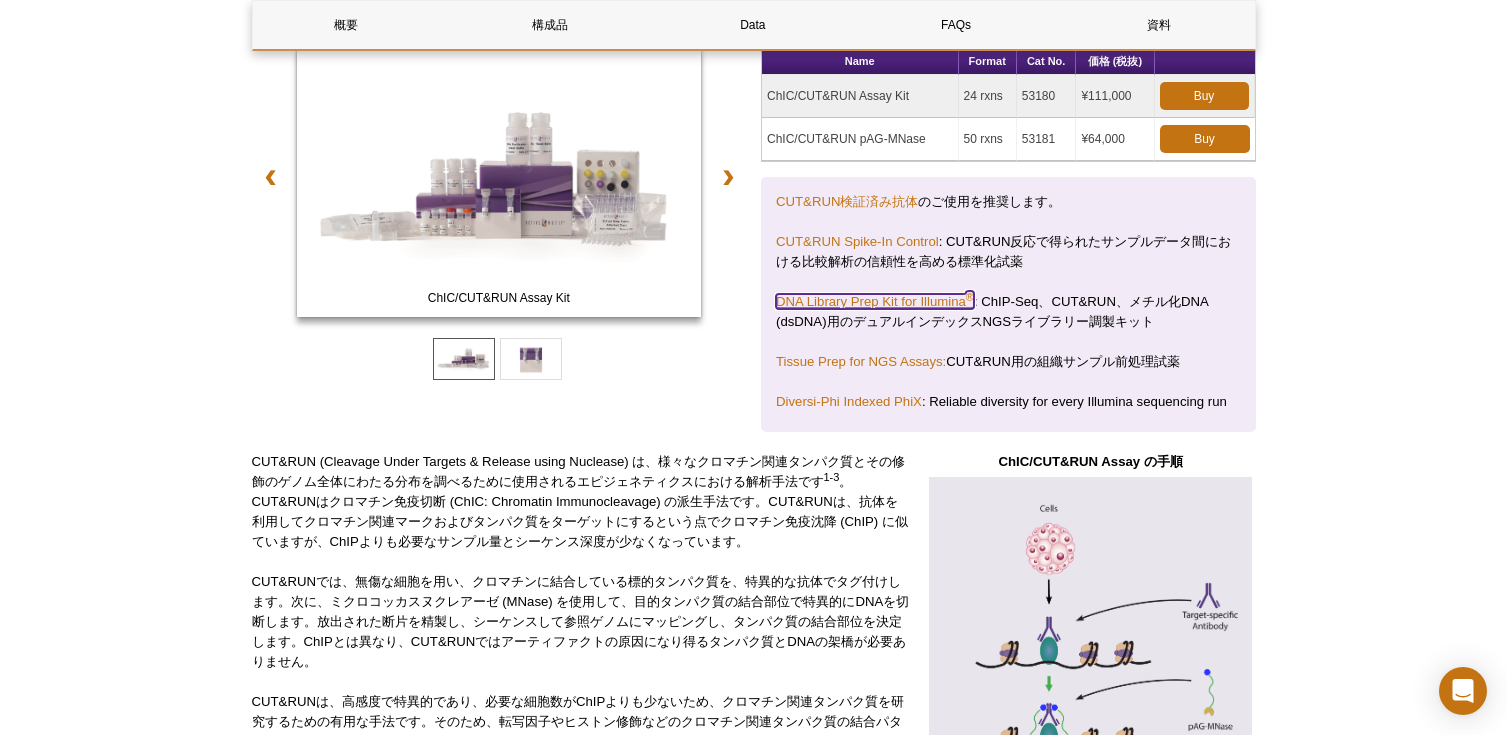 click on "DNA Library Prep Kit for Illumina ®" at bounding box center (875, 301) 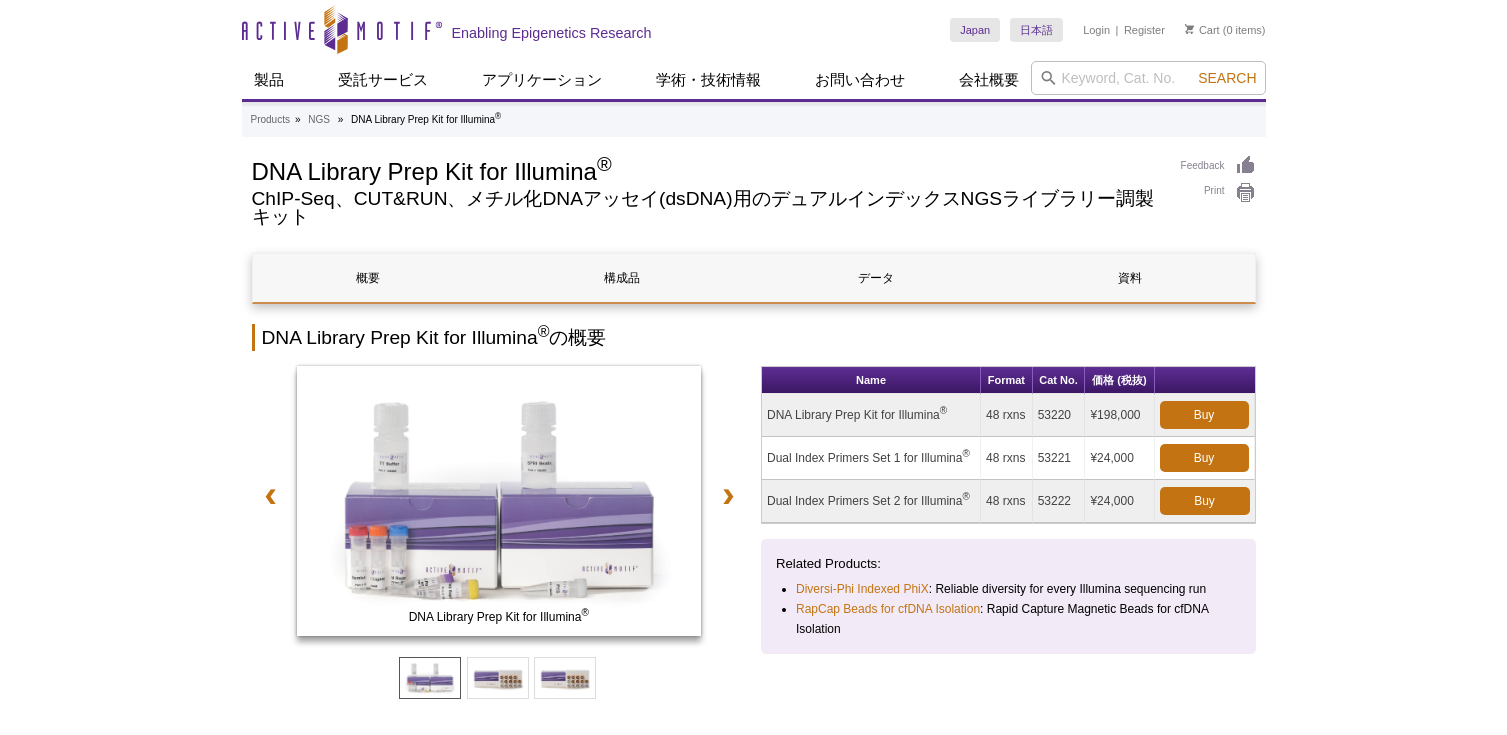 scroll, scrollTop: 0, scrollLeft: 0, axis: both 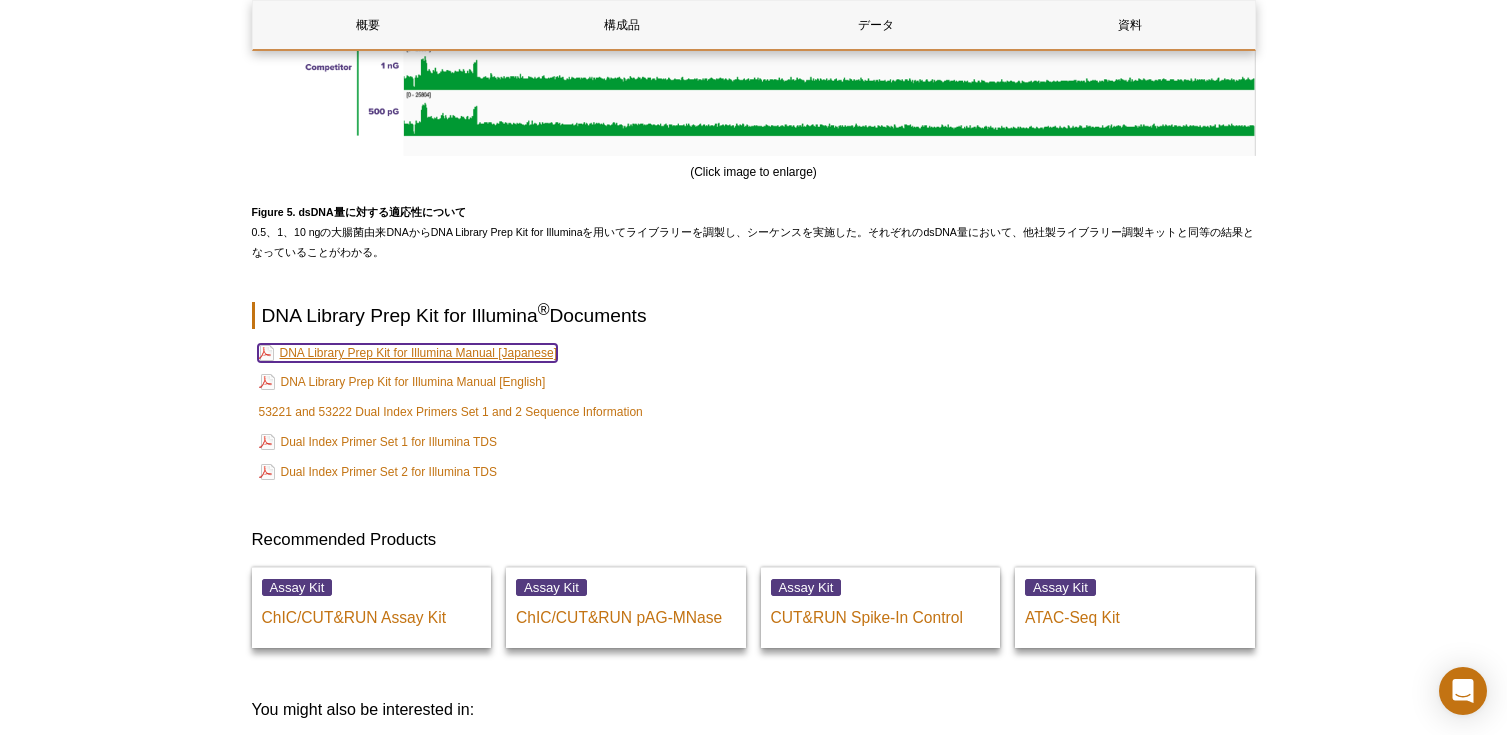 click on "DNA Library Prep Kit for Illumina Manual [Japanese]" at bounding box center (407, 353) 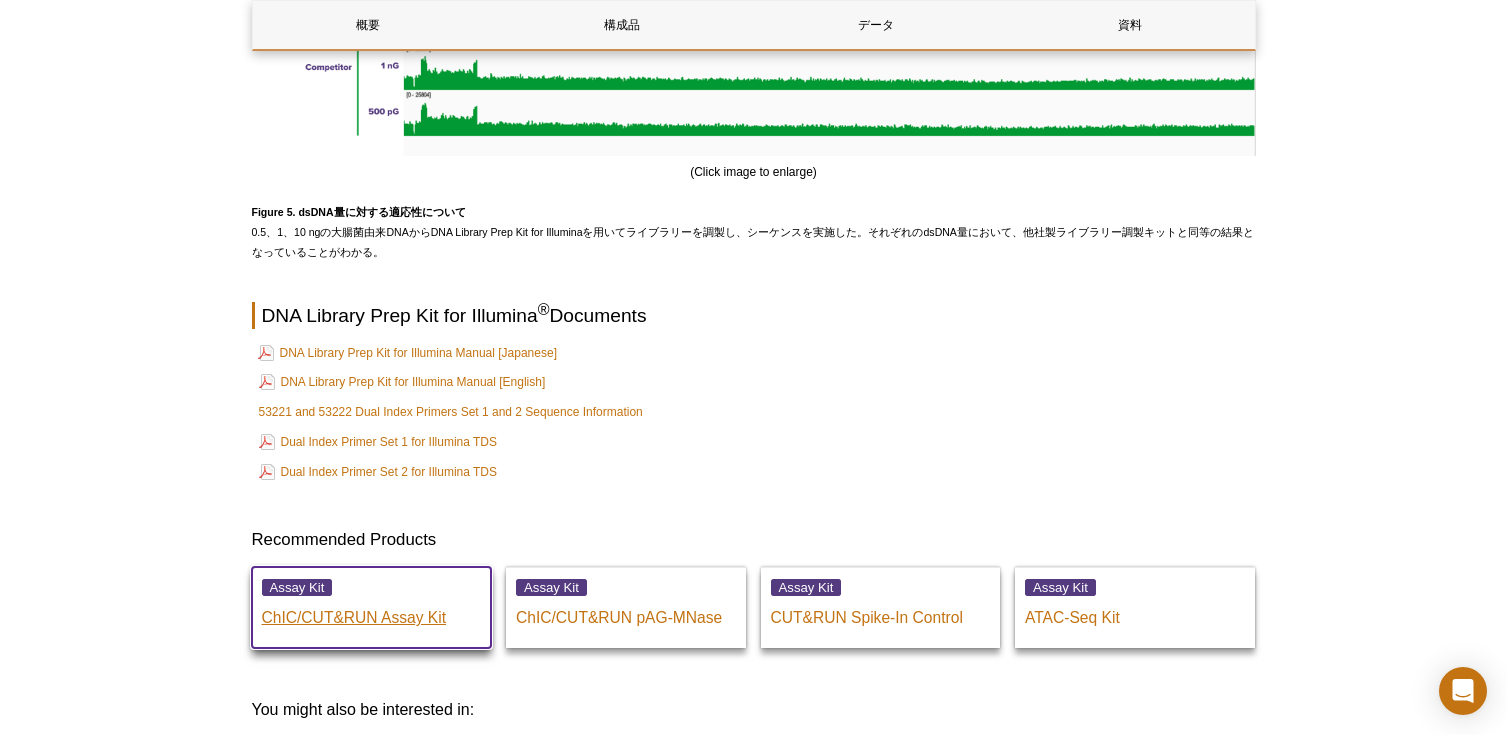 click on "ChIC/CUT&RUN Assay Kit" at bounding box center [372, 613] 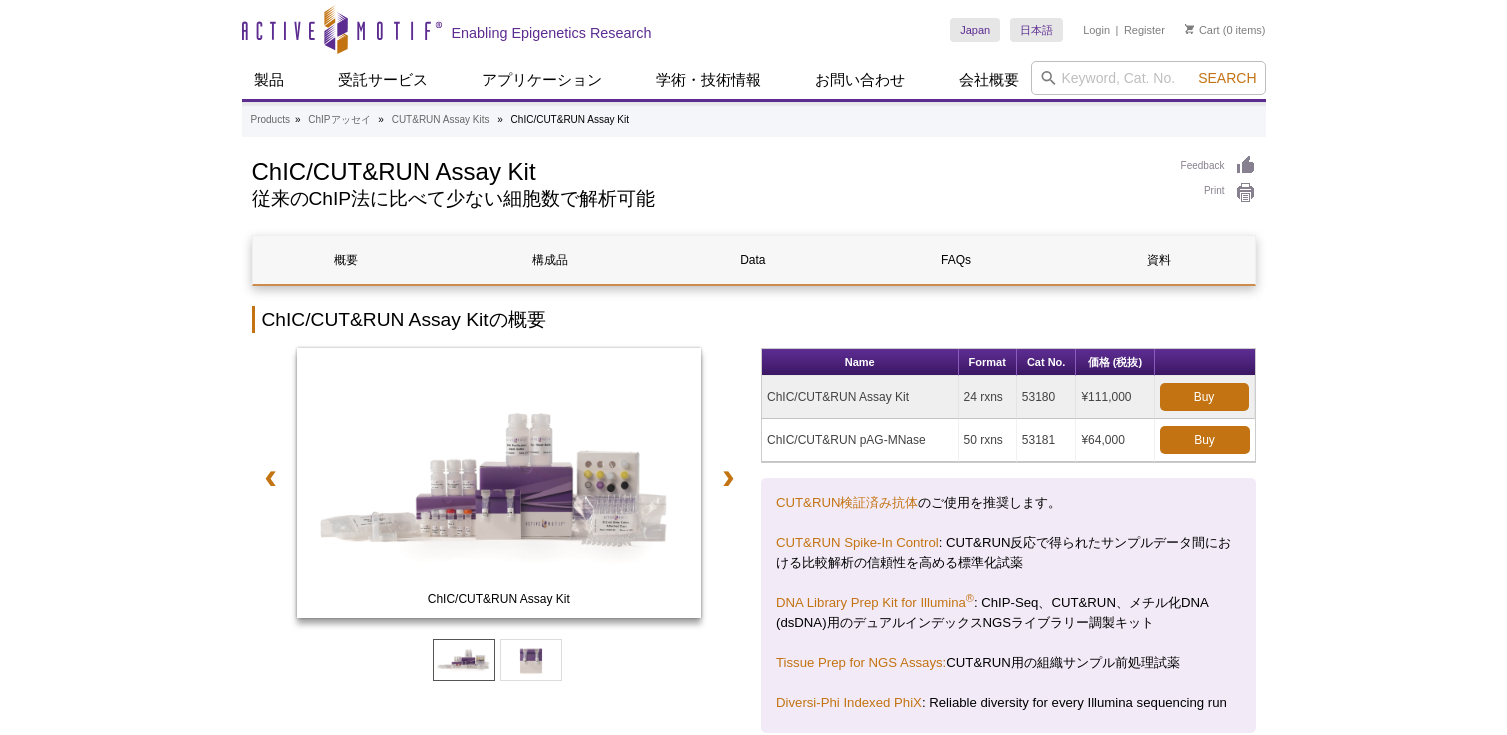 scroll, scrollTop: 0, scrollLeft: 0, axis: both 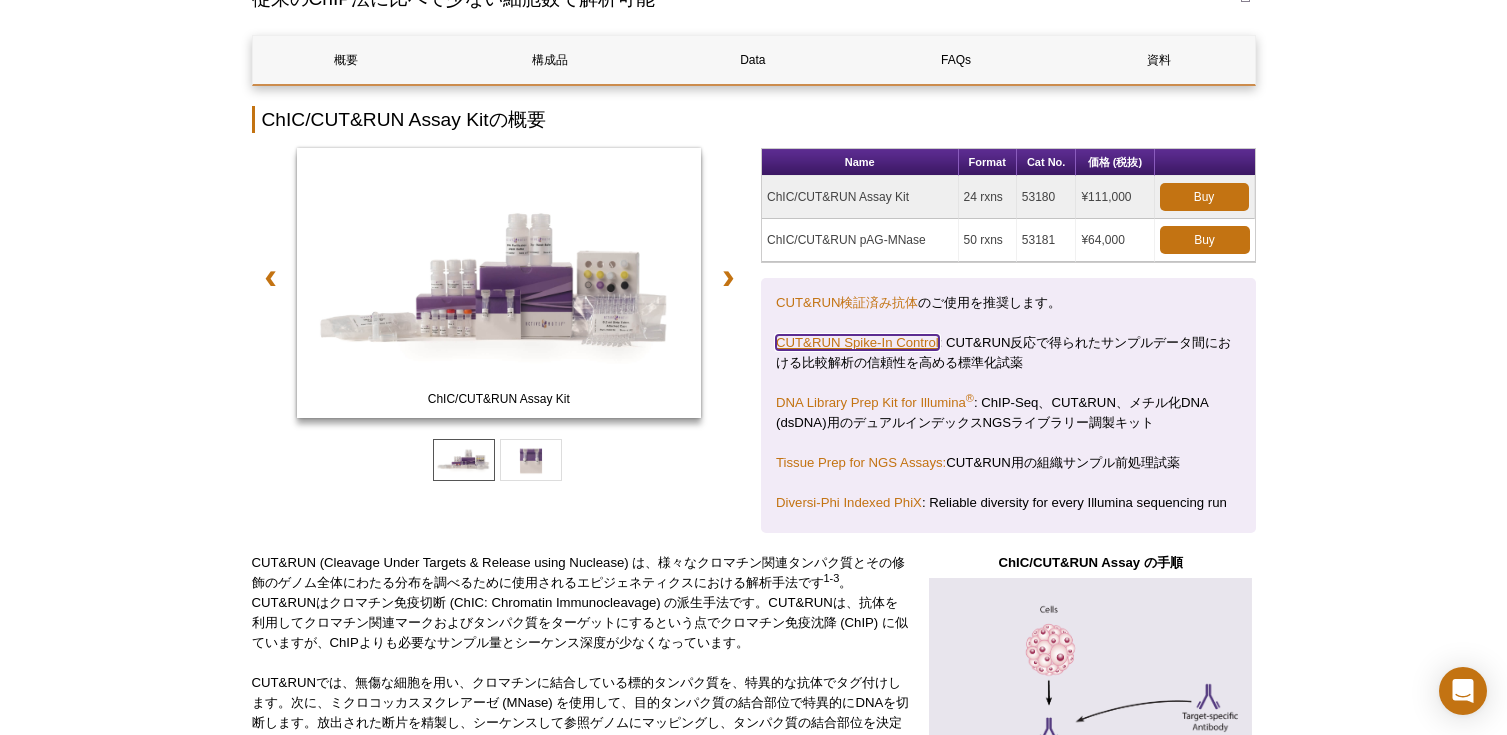 click on "CUT&RUN Spike-In Control" at bounding box center (857, 342) 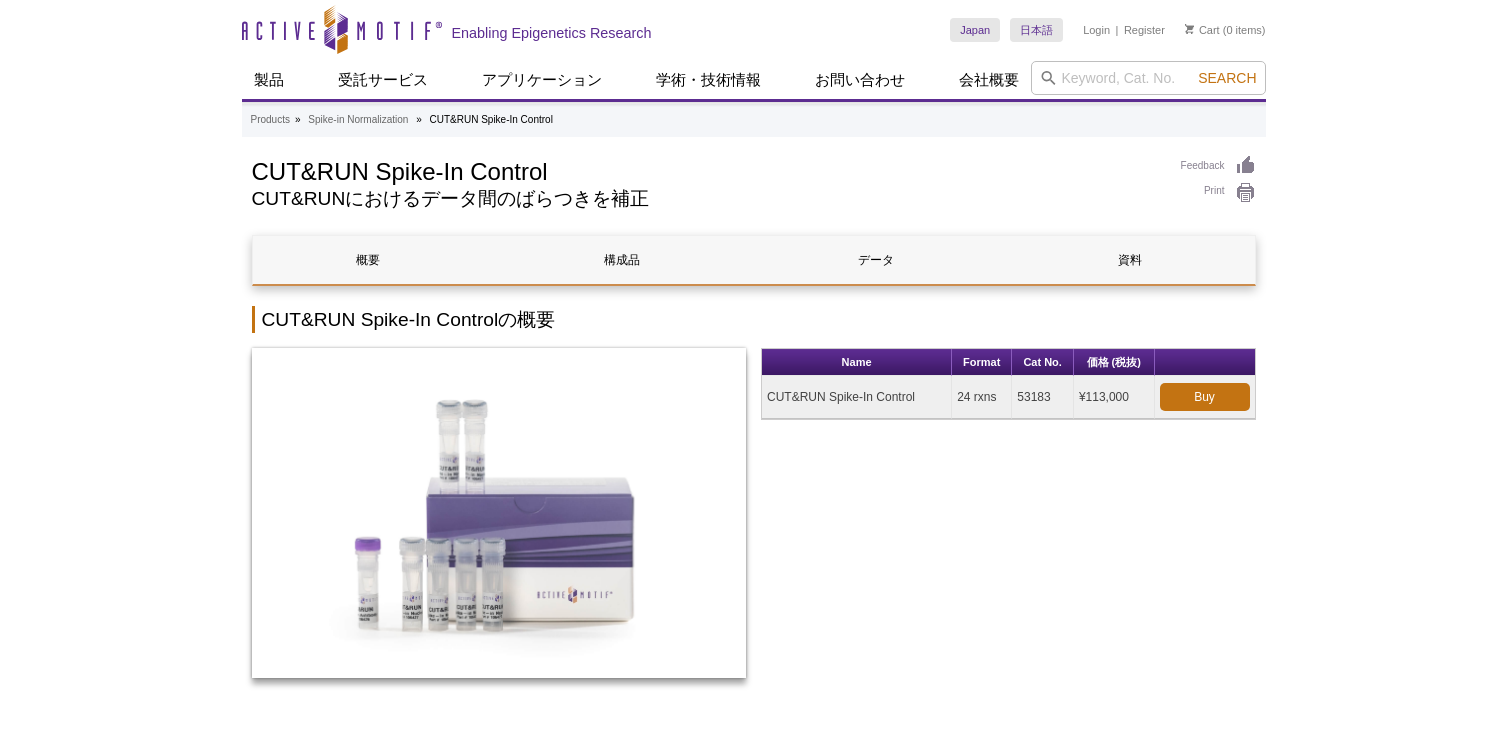 scroll, scrollTop: 0, scrollLeft: 0, axis: both 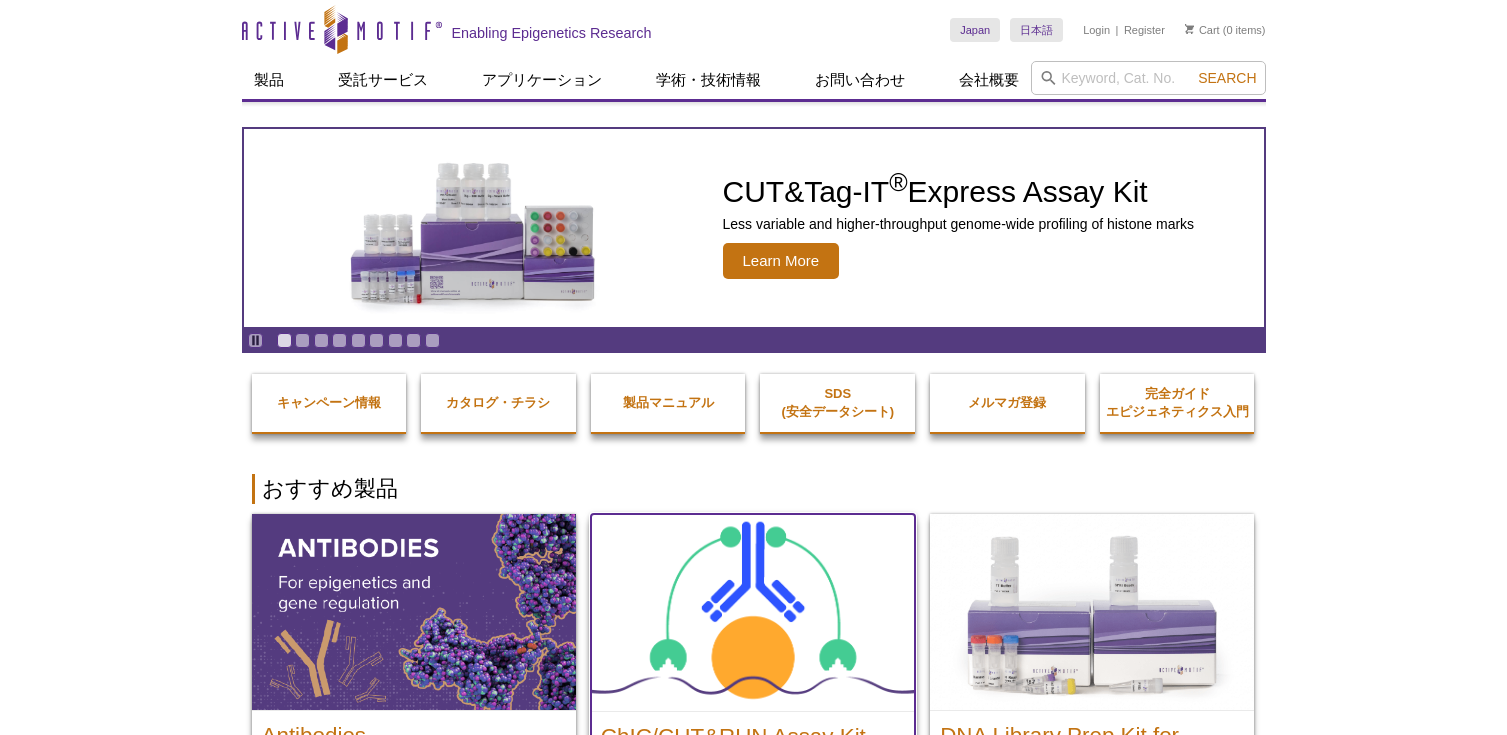 click at bounding box center [753, 612] 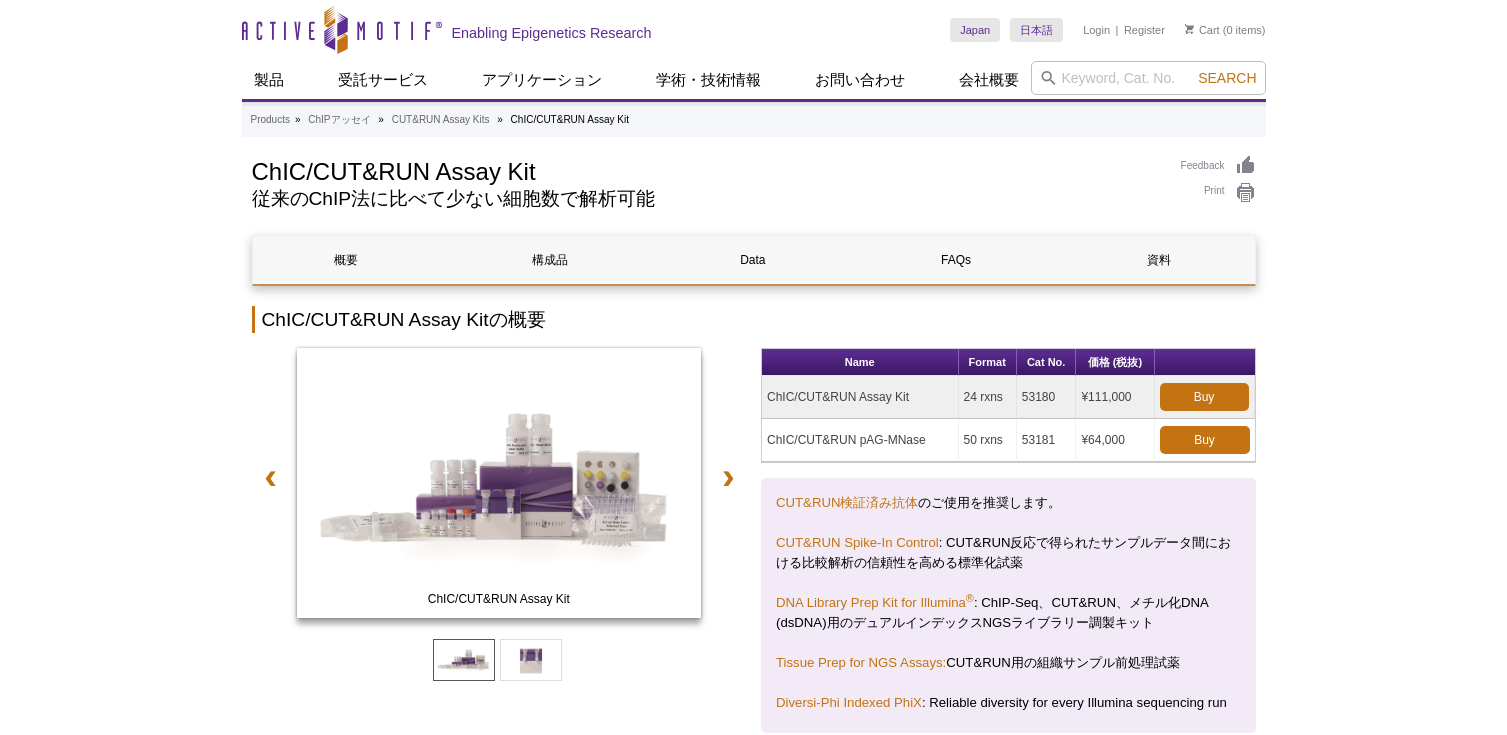 scroll, scrollTop: 0, scrollLeft: 0, axis: both 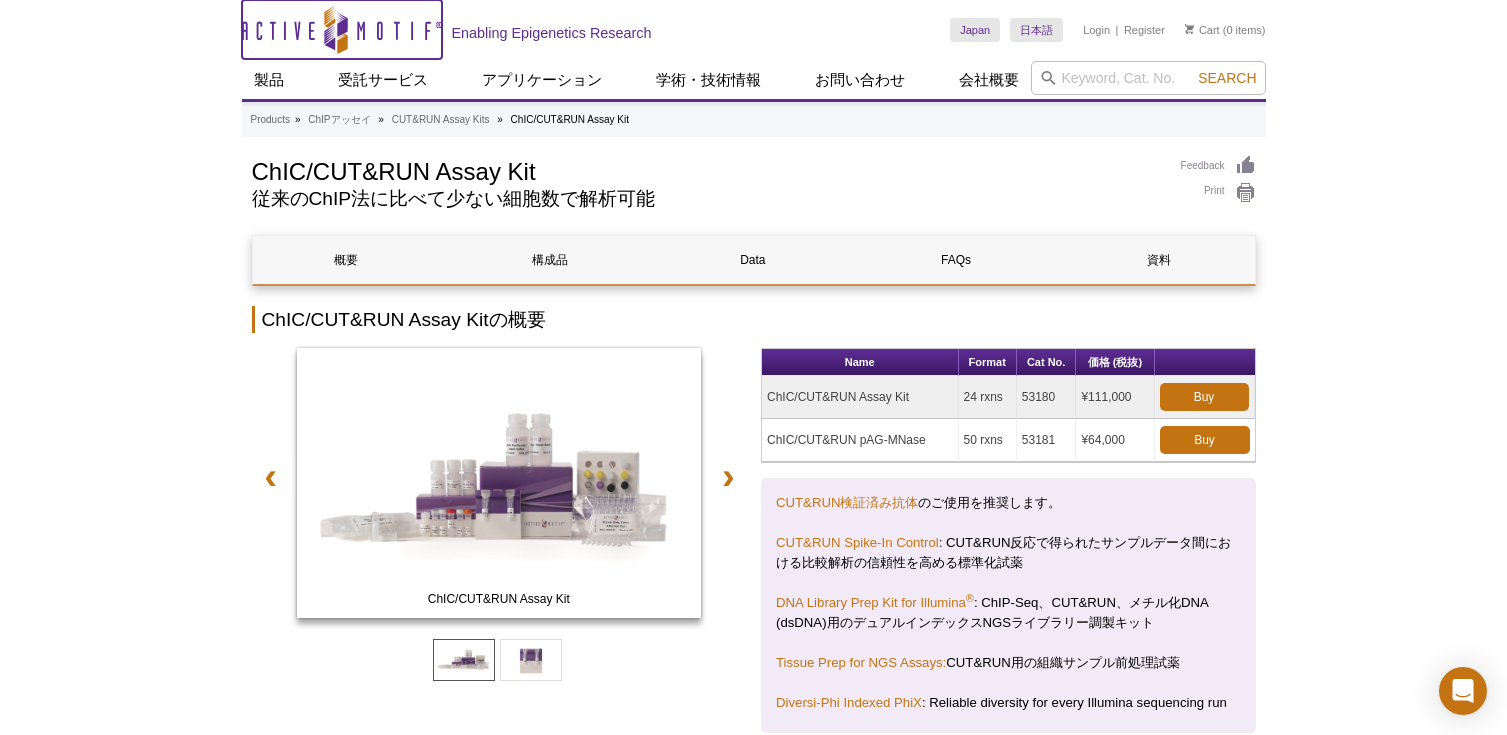 click on "Active Motif Logo" 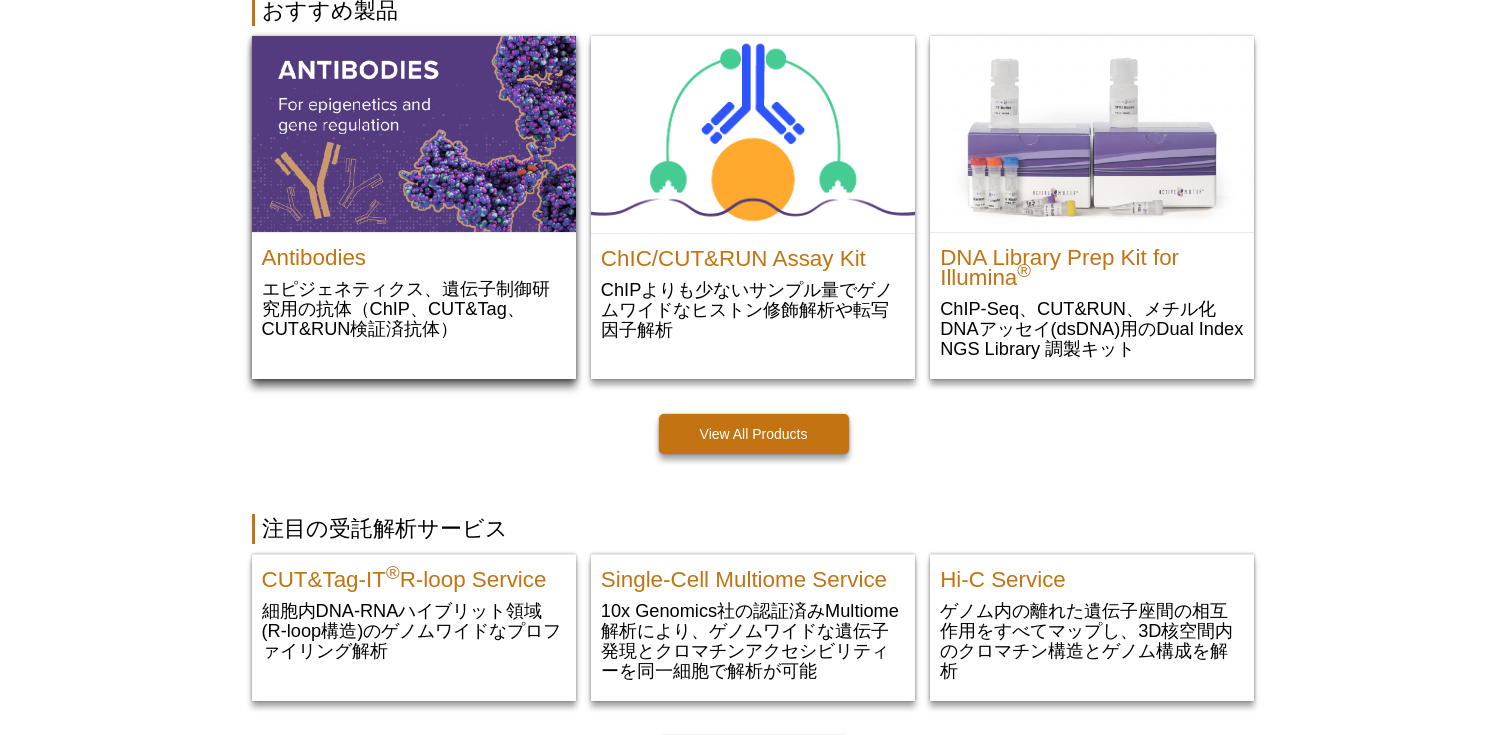 scroll, scrollTop: 500, scrollLeft: 0, axis: vertical 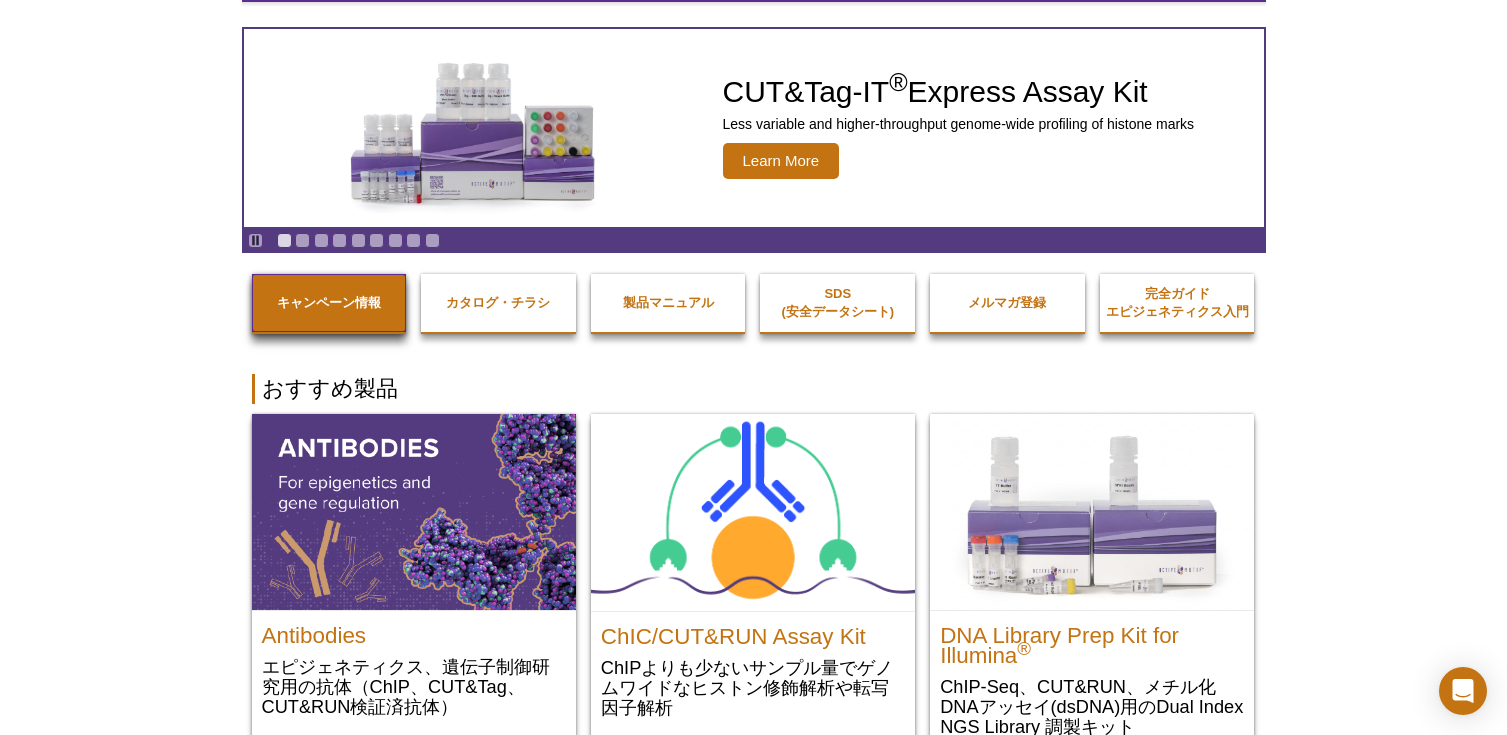 click on "キャンペーン情報" at bounding box center [329, 302] 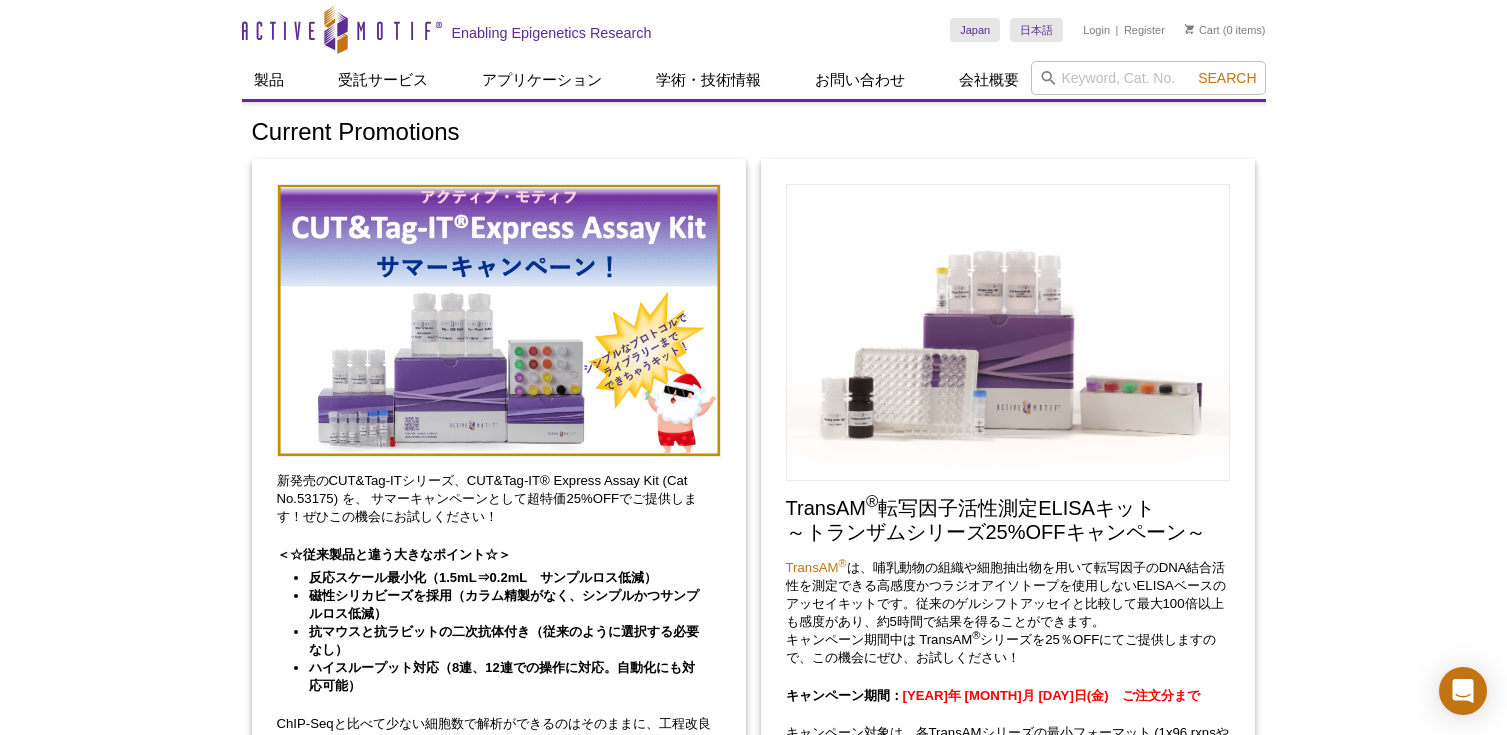 scroll, scrollTop: 0, scrollLeft: 0, axis: both 